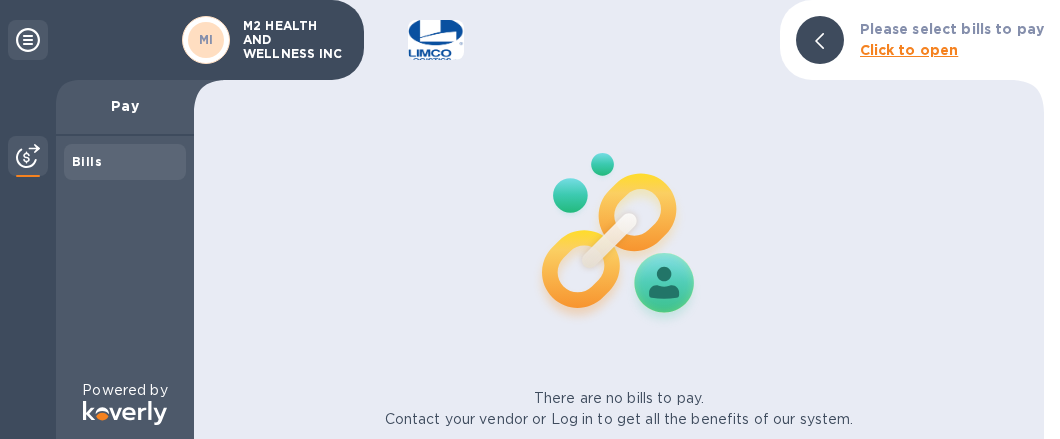 scroll, scrollTop: 0, scrollLeft: 0, axis: both 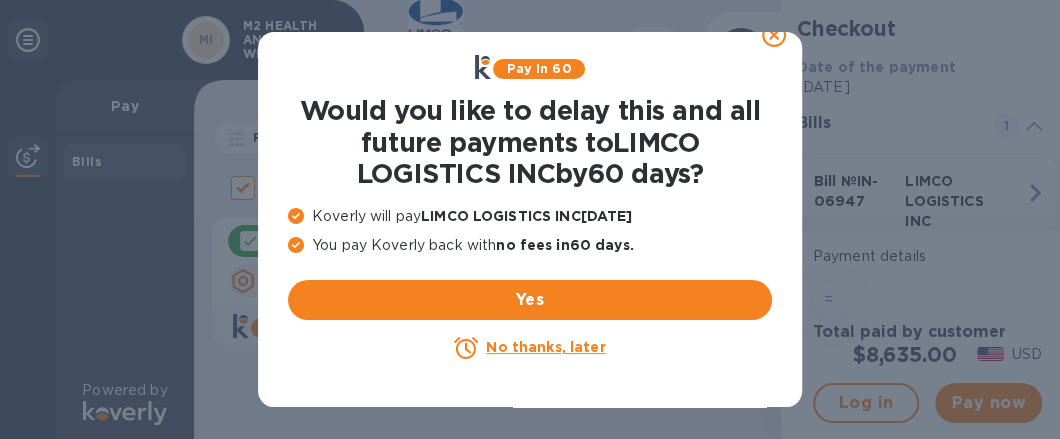 click on "No thanks, later" at bounding box center (545, 347) 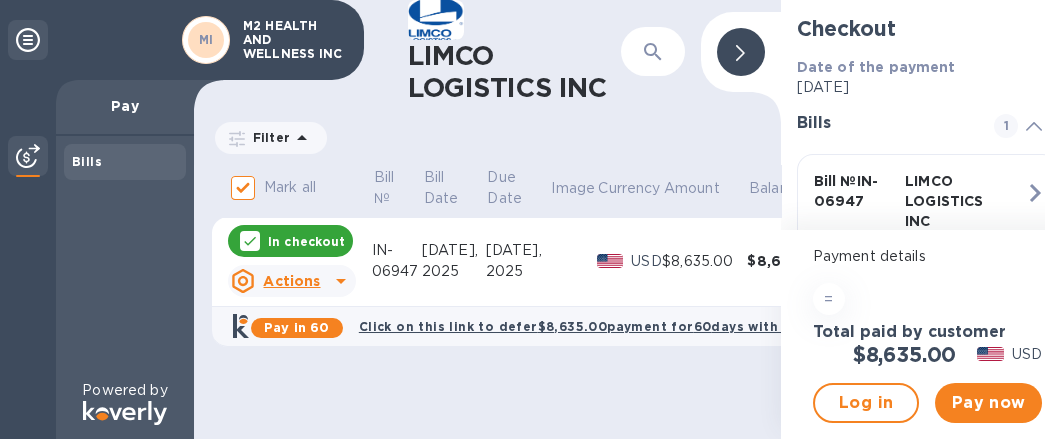 scroll, scrollTop: 14, scrollLeft: 0, axis: vertical 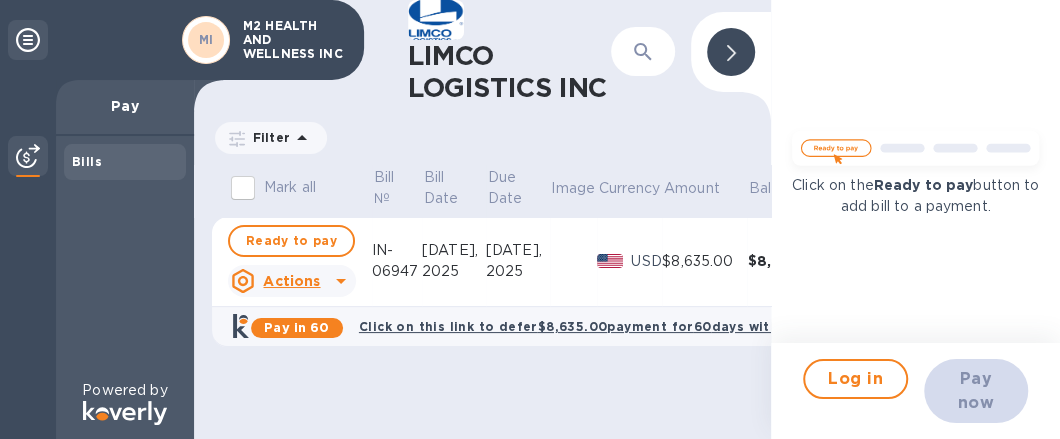 click at bounding box center [915, 152] 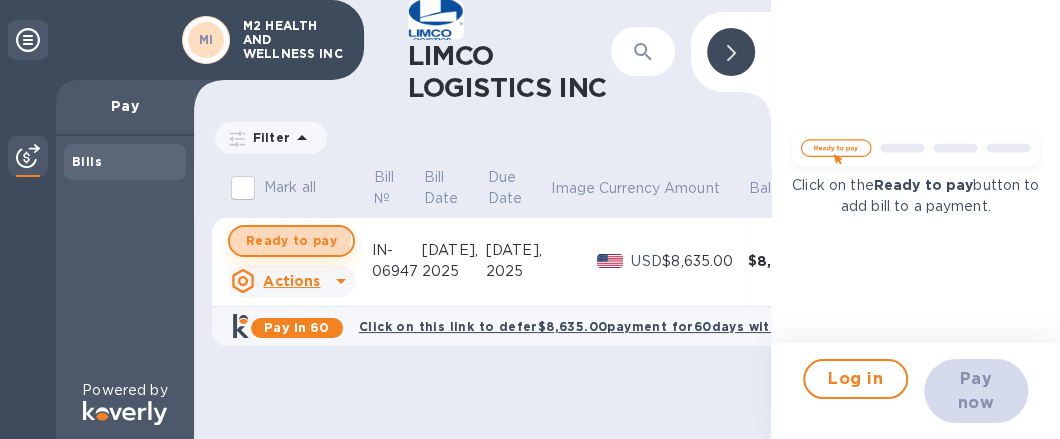 click on "Ready to pay" at bounding box center (291, 241) 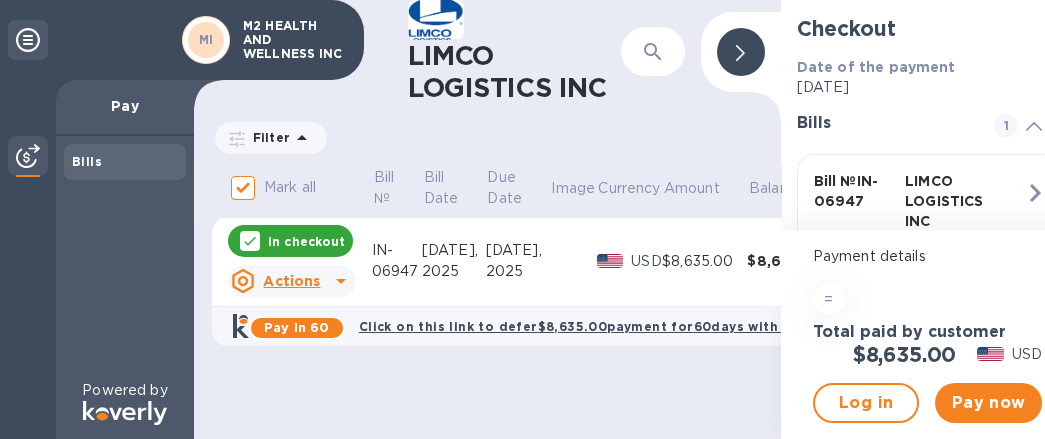 scroll, scrollTop: 14, scrollLeft: 0, axis: vertical 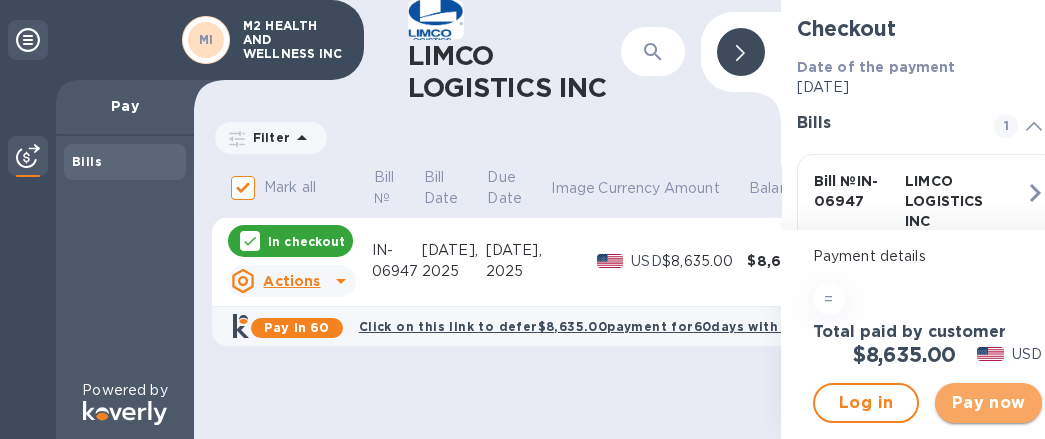 click on "Pay now" at bounding box center (988, 403) 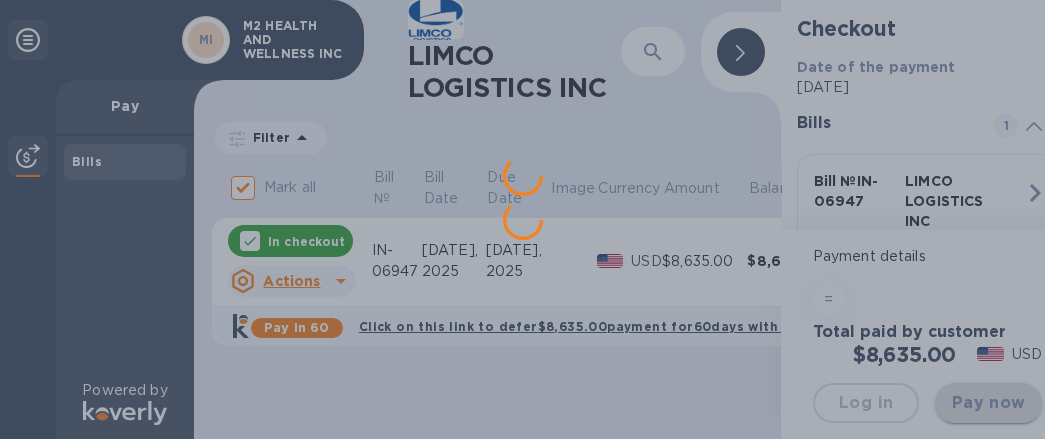 scroll, scrollTop: 0, scrollLeft: 0, axis: both 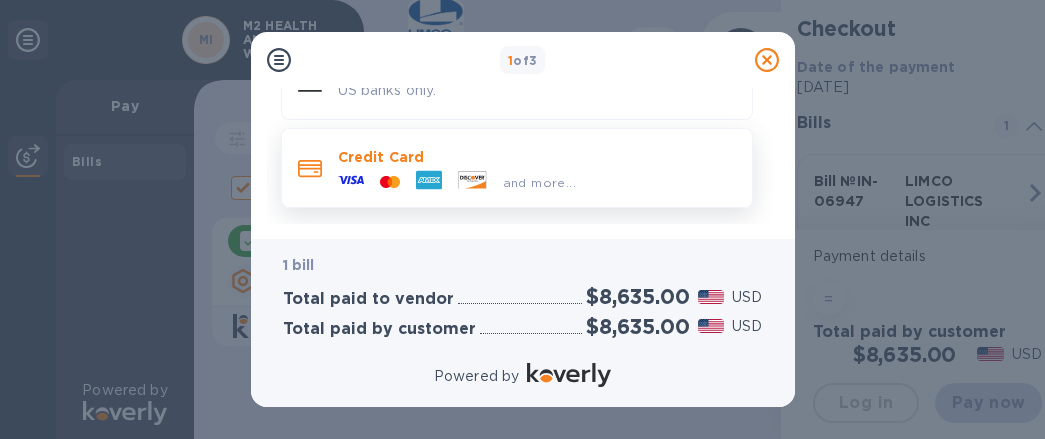 click on "and more..." at bounding box center (539, 182) 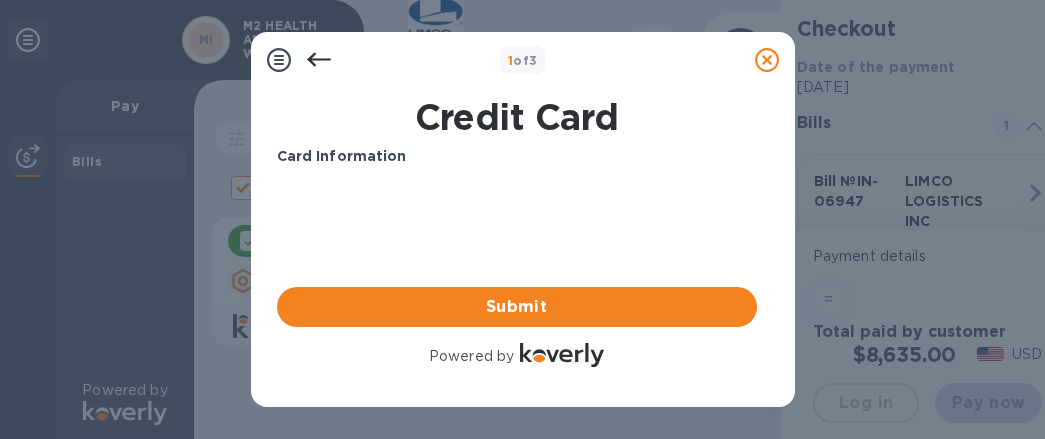 scroll, scrollTop: 0, scrollLeft: 0, axis: both 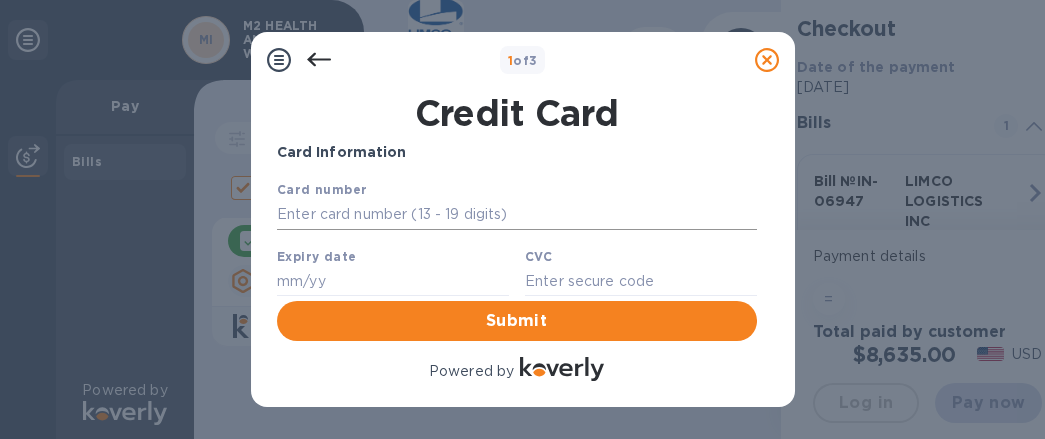 click at bounding box center (516, 215) 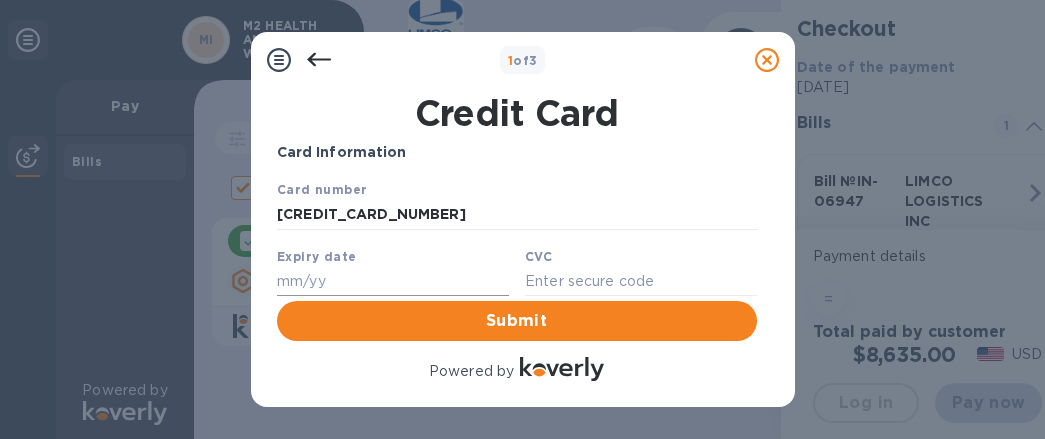 type on "[CREDIT_CARD_NUMBER]" 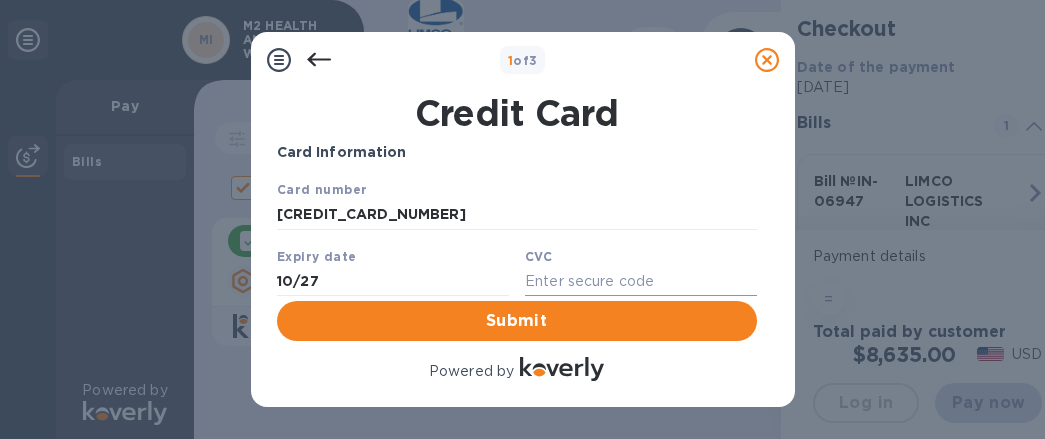 type on "10/27" 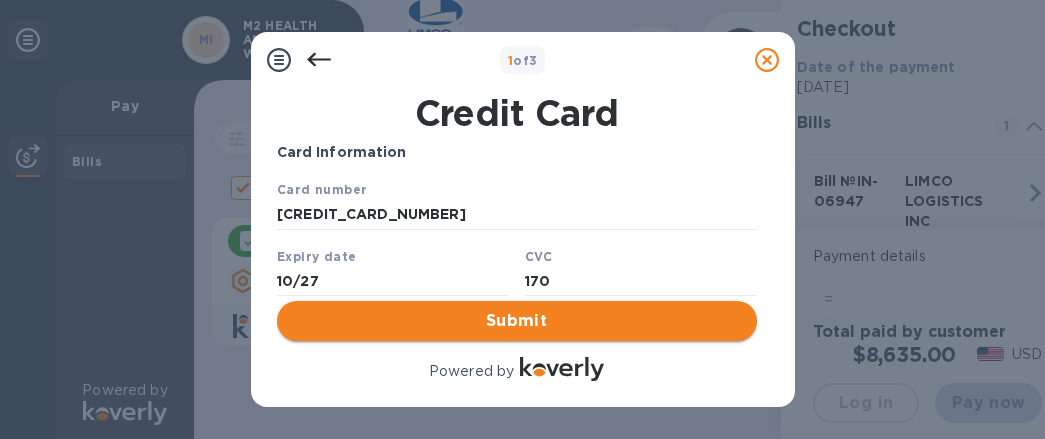 type on "170" 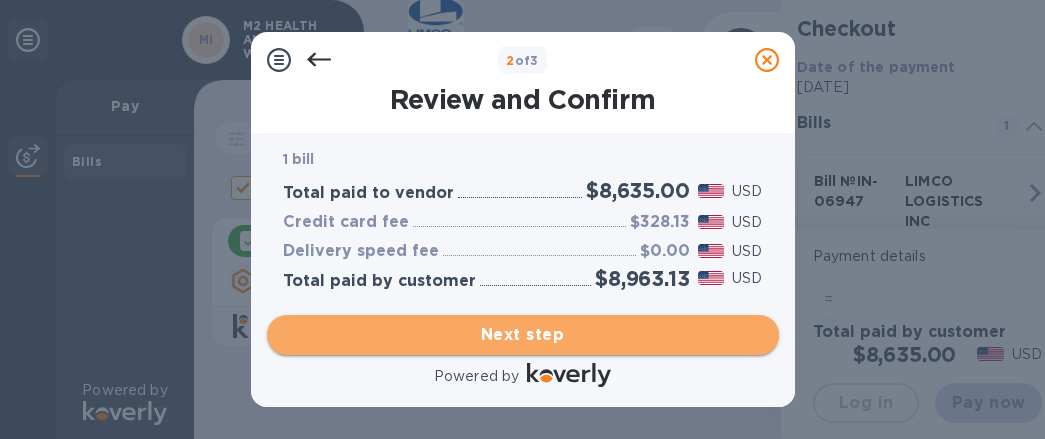 click on "Next step" at bounding box center [523, 335] 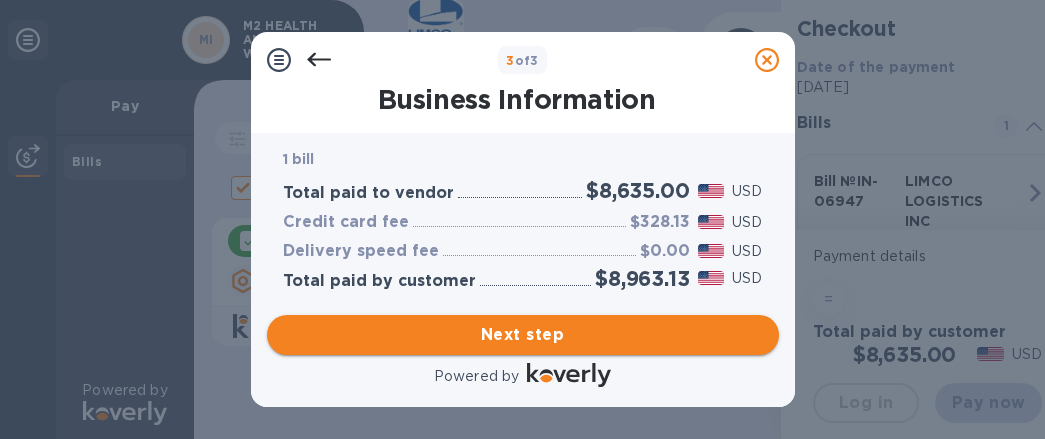type on "[GEOGRAPHIC_DATA]" 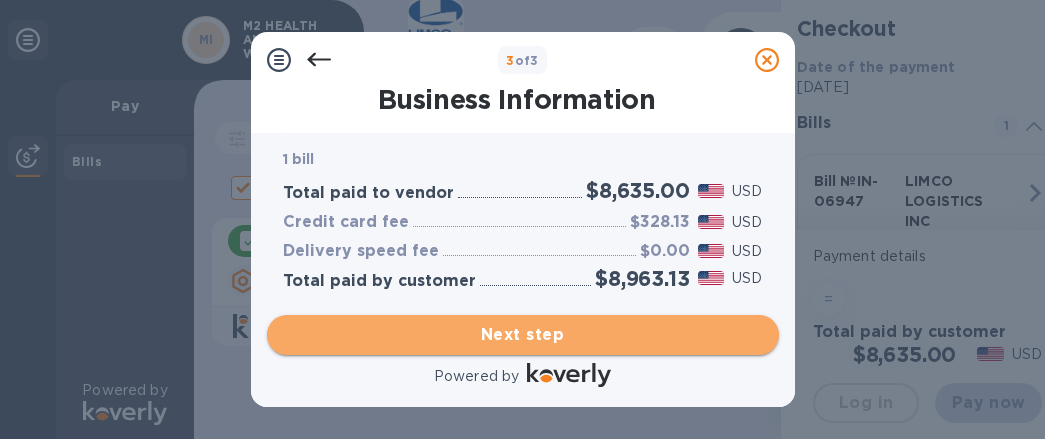 click on "Next step" at bounding box center [523, 335] 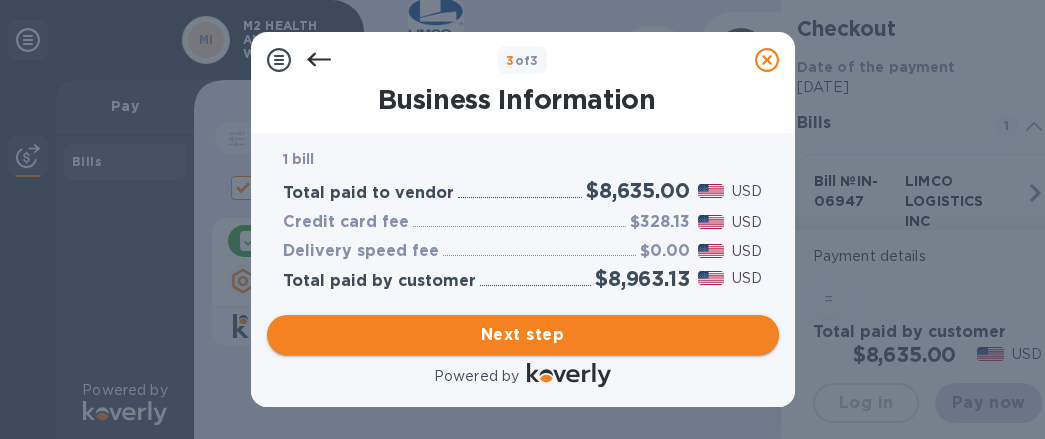 scroll, scrollTop: 0, scrollLeft: 0, axis: both 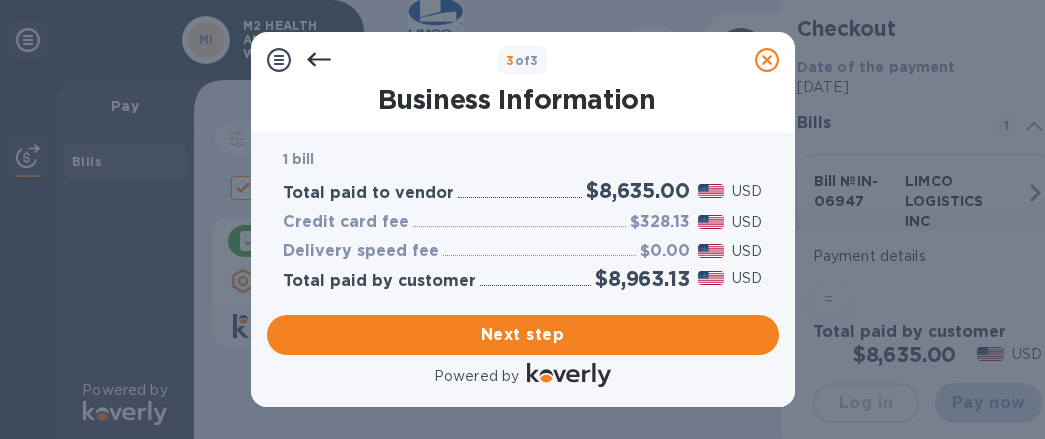 click on "Credit card fee $328.13 USD" at bounding box center (523, 222) 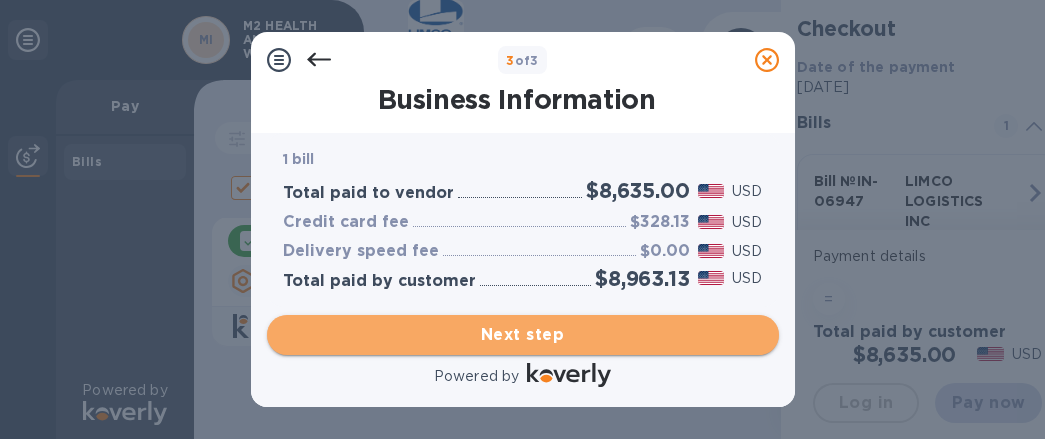 click on "Next step" at bounding box center [523, 335] 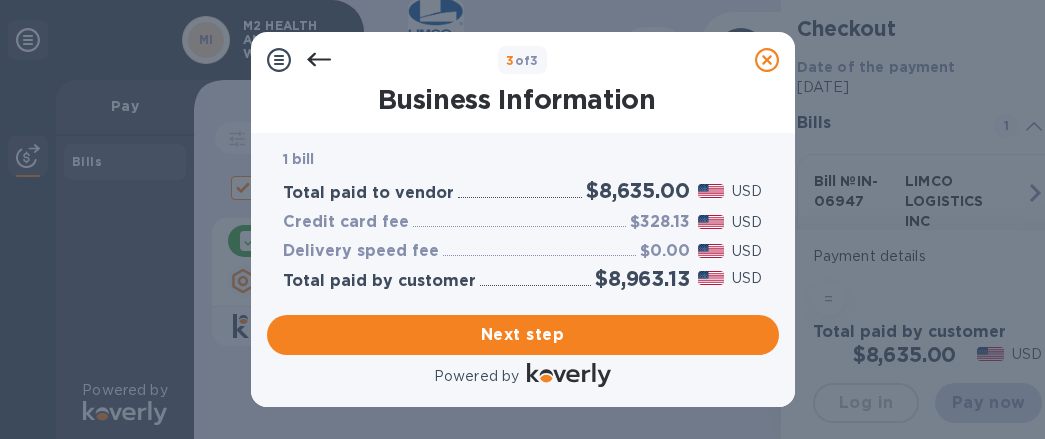click 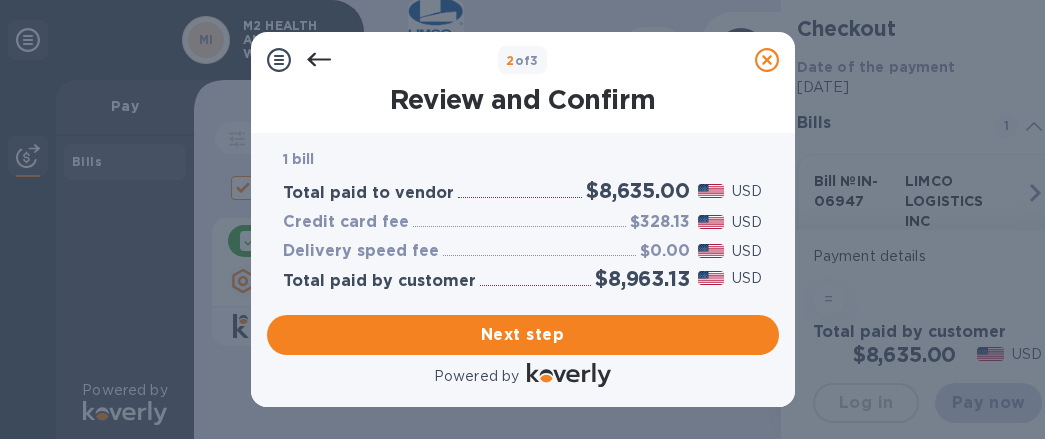 click 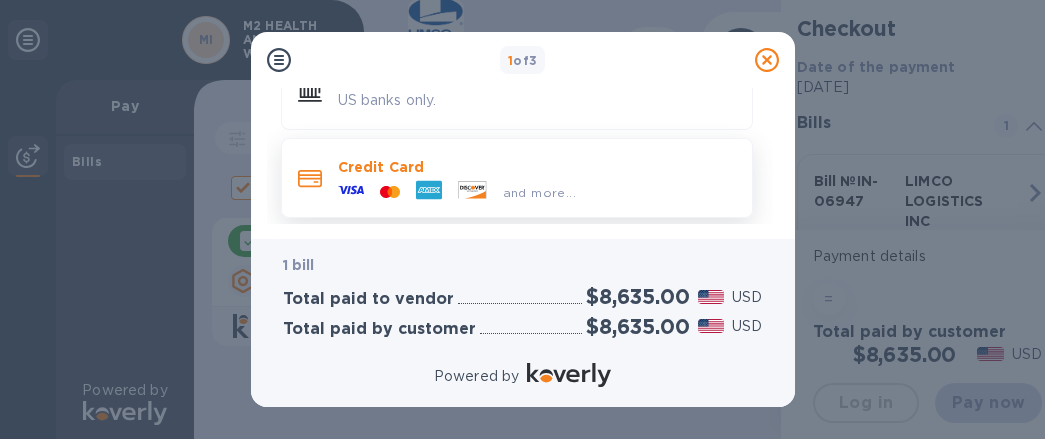 scroll, scrollTop: 310, scrollLeft: 0, axis: vertical 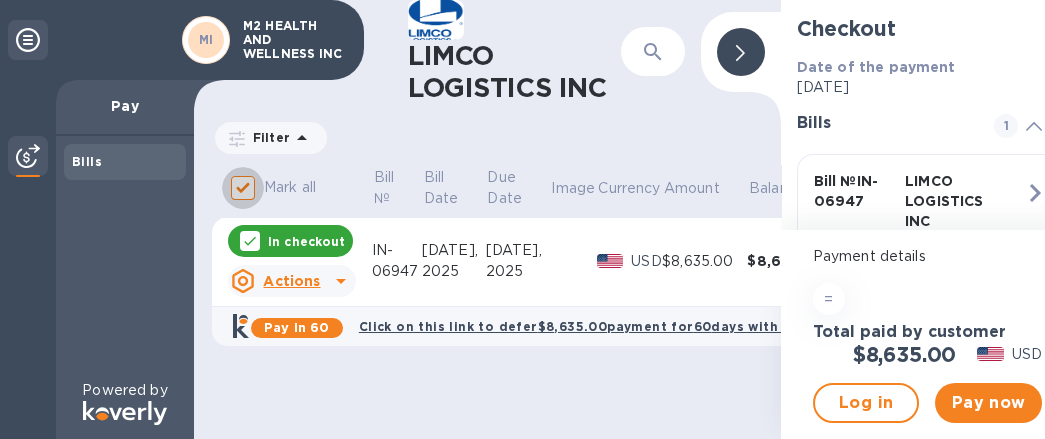 click on "Mark all" at bounding box center (243, 188) 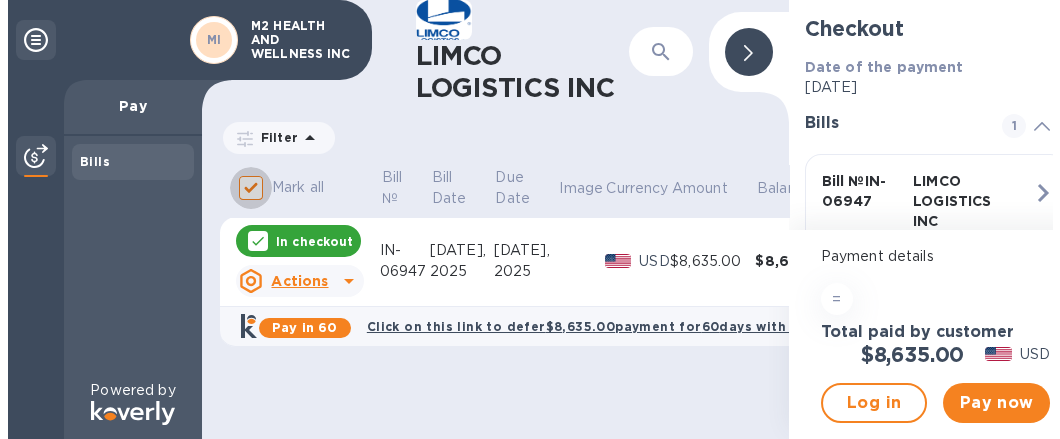 scroll, scrollTop: 0, scrollLeft: 0, axis: both 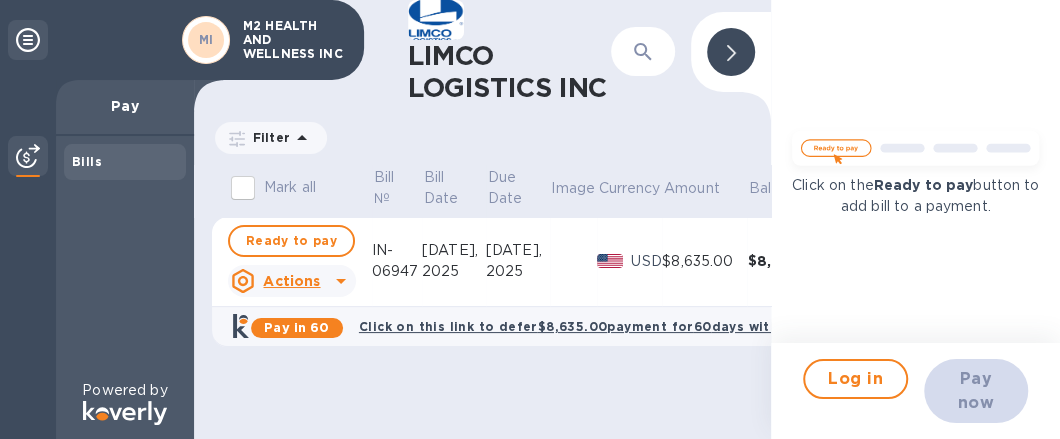 click 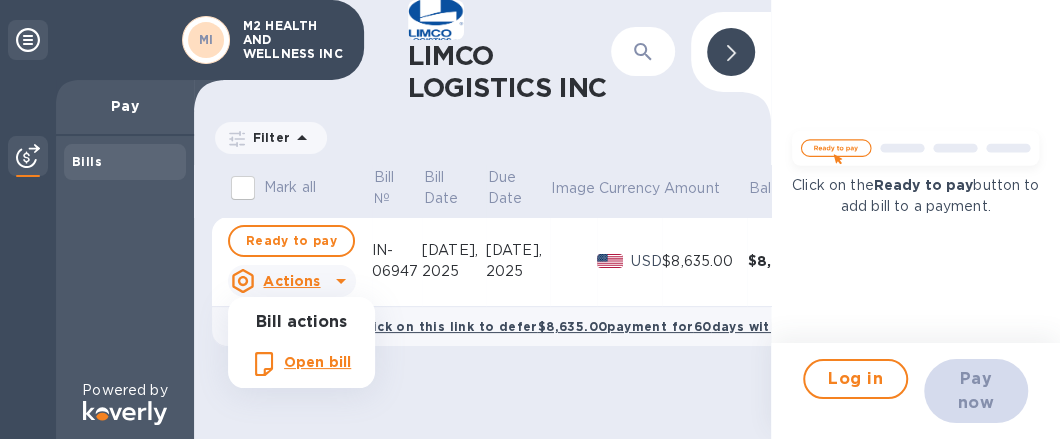 click at bounding box center [530, 219] 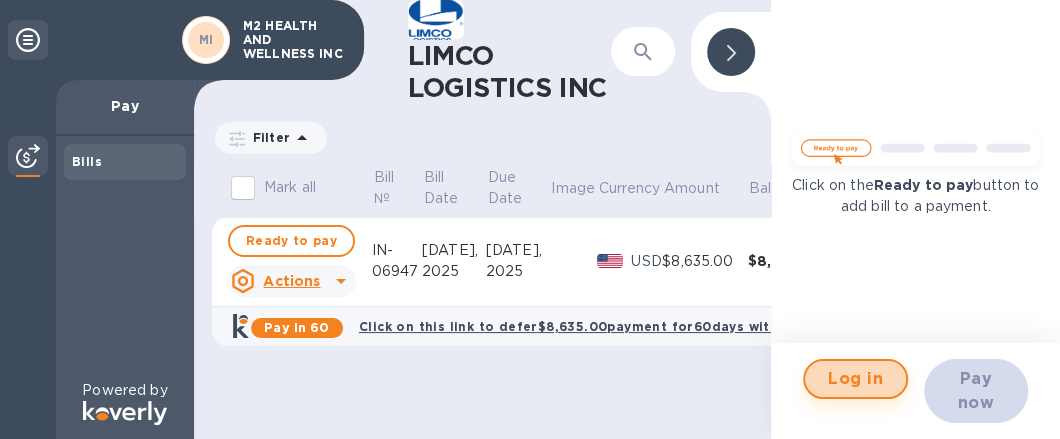 click on "Log in" at bounding box center (855, 379) 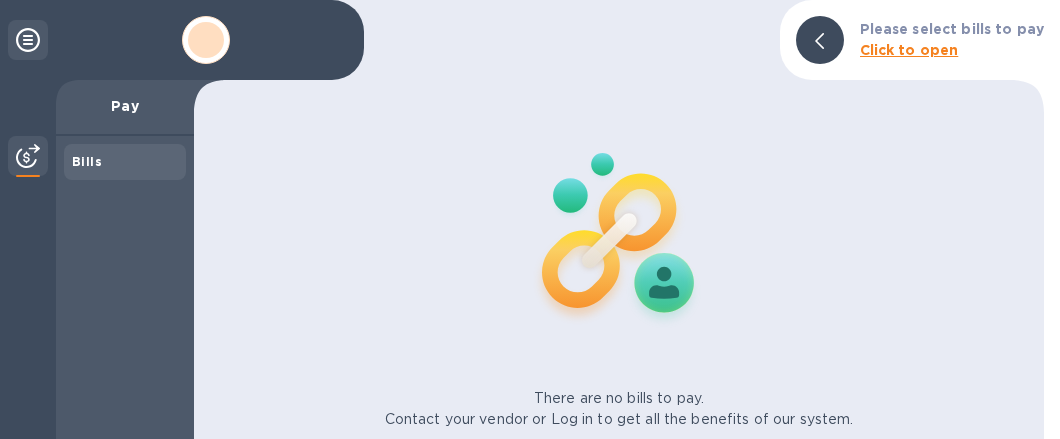 scroll, scrollTop: 0, scrollLeft: 0, axis: both 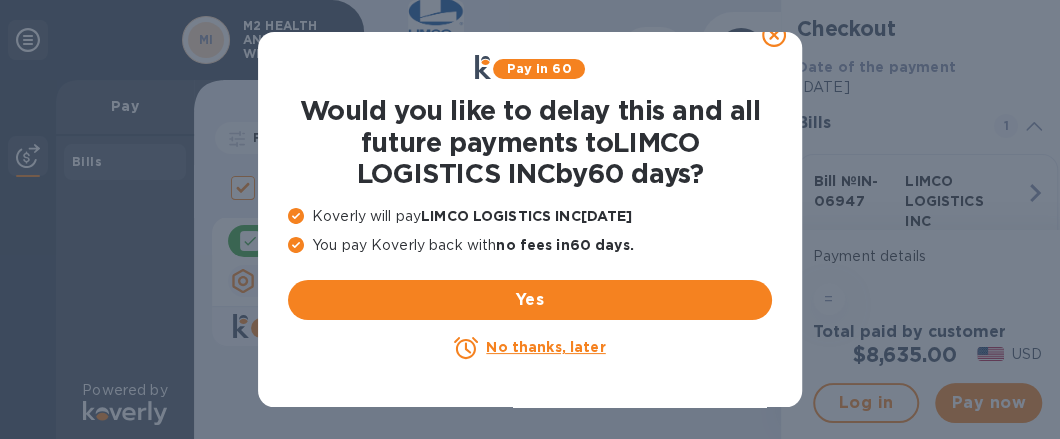 click on "No thanks, later" at bounding box center (545, 347) 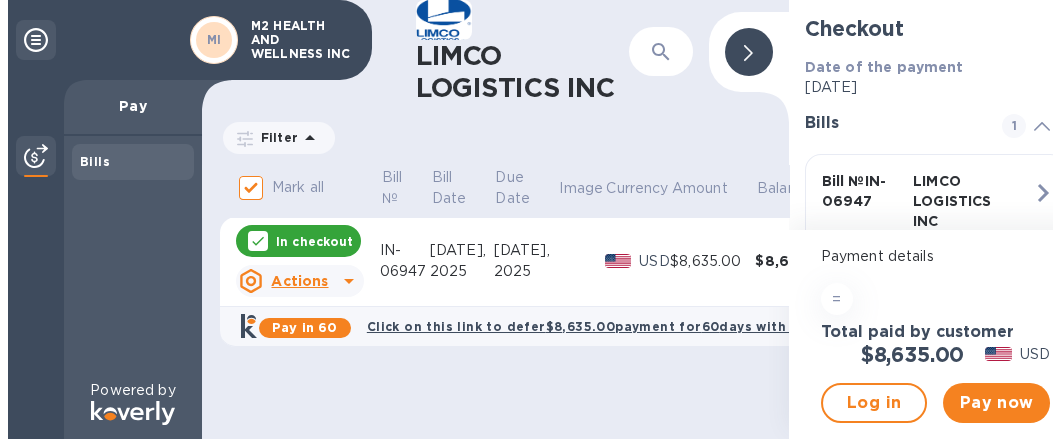 scroll, scrollTop: 0, scrollLeft: 0, axis: both 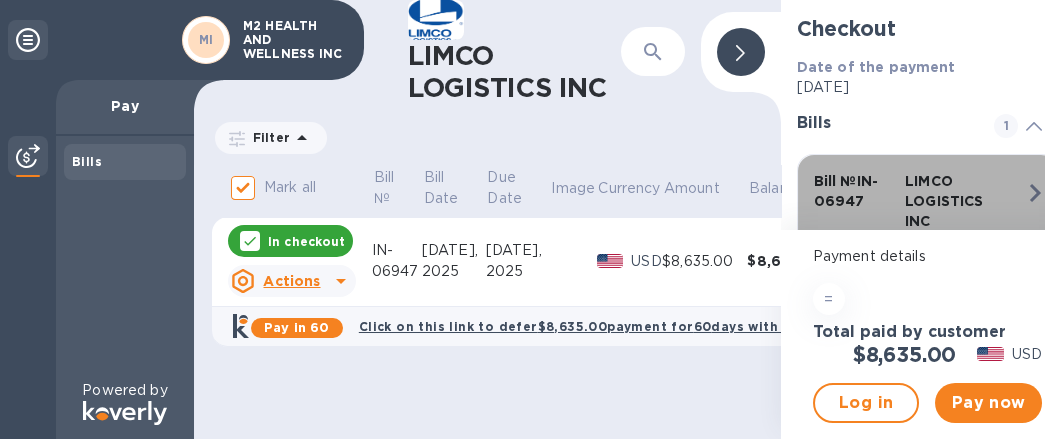 click 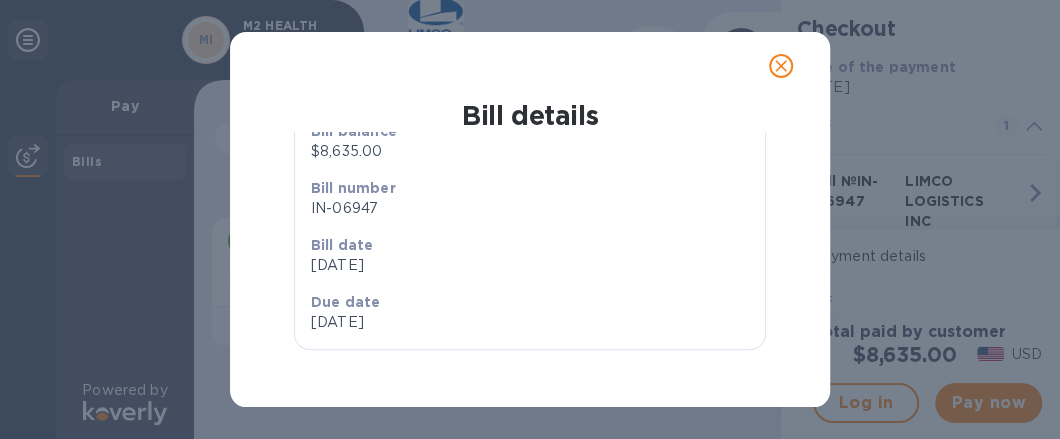 scroll, scrollTop: 0, scrollLeft: 0, axis: both 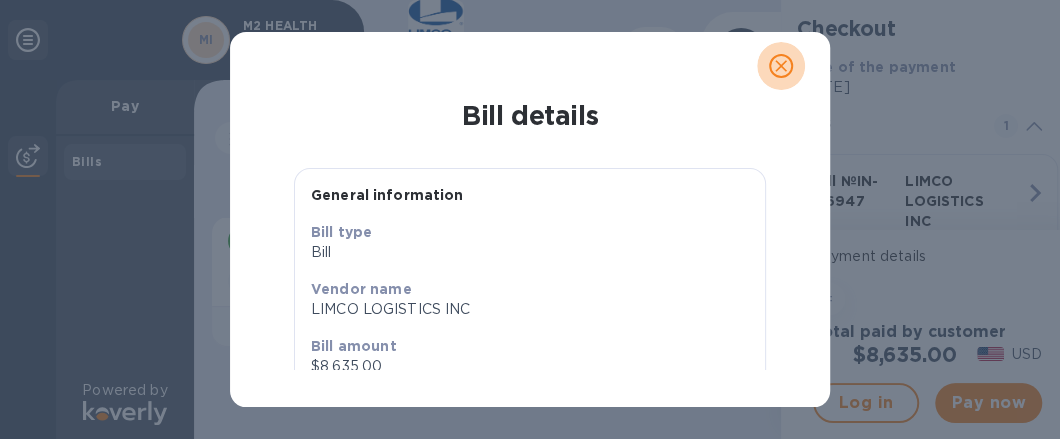 click 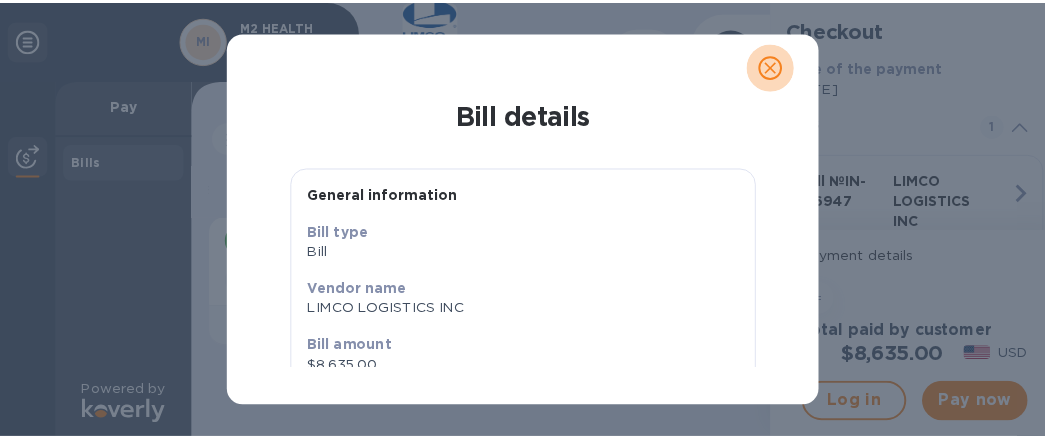 scroll, scrollTop: 48, scrollLeft: 0, axis: vertical 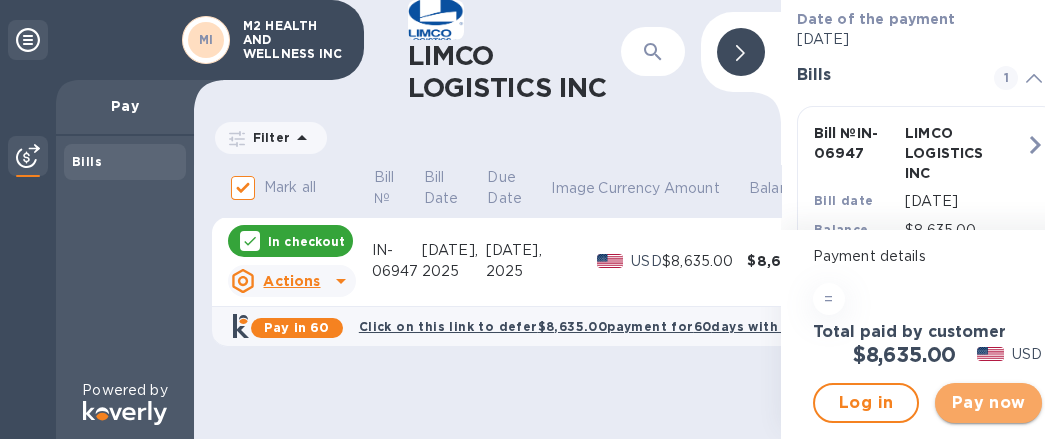 click on "Pay now" at bounding box center (988, 403) 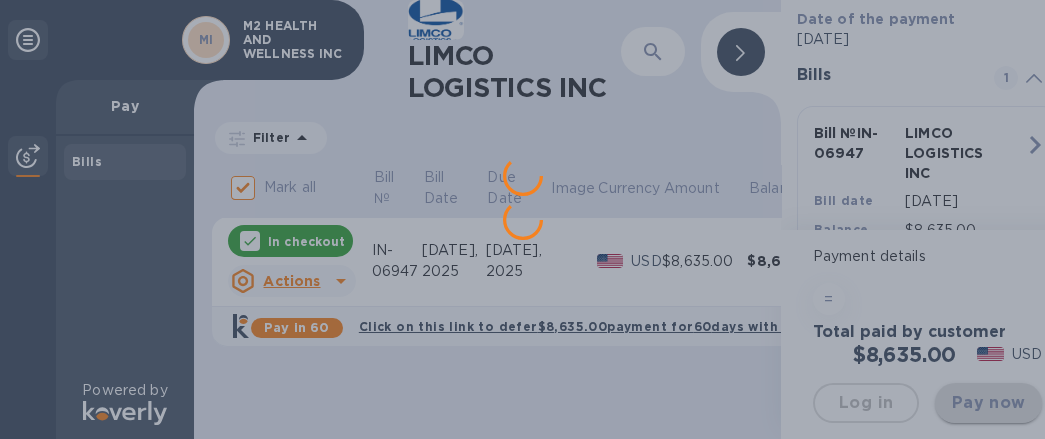 scroll, scrollTop: 0, scrollLeft: 0, axis: both 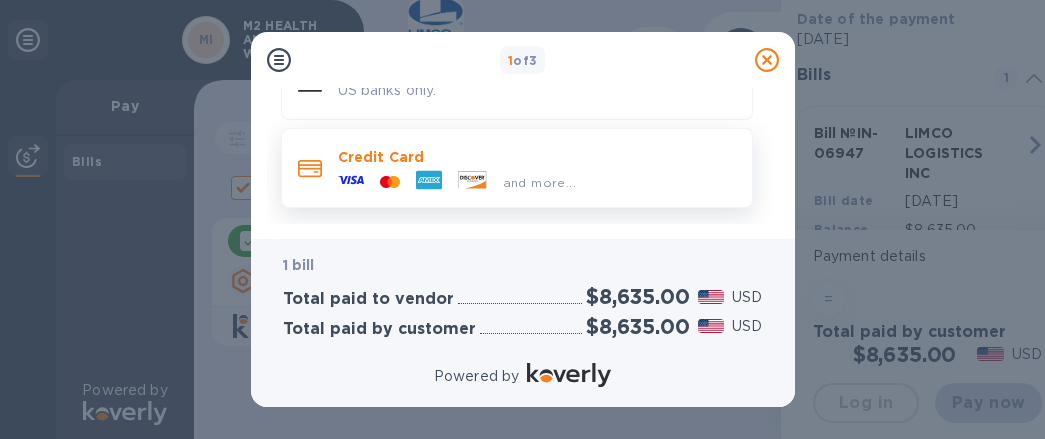 click on "Credit Card" at bounding box center (537, 157) 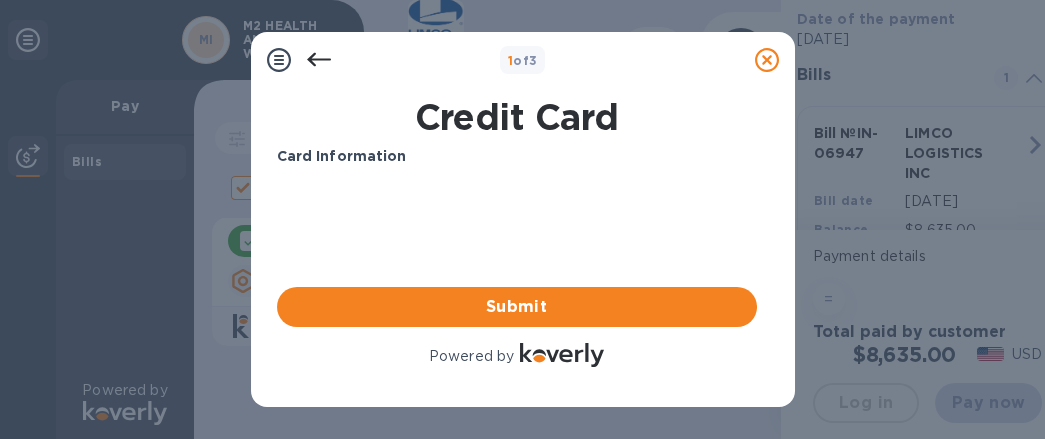 scroll, scrollTop: 0, scrollLeft: 0, axis: both 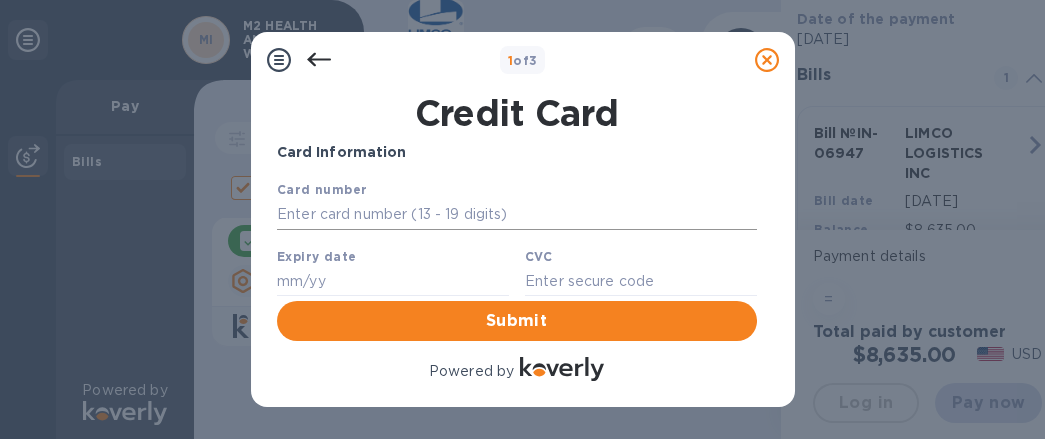 click at bounding box center (516, 215) 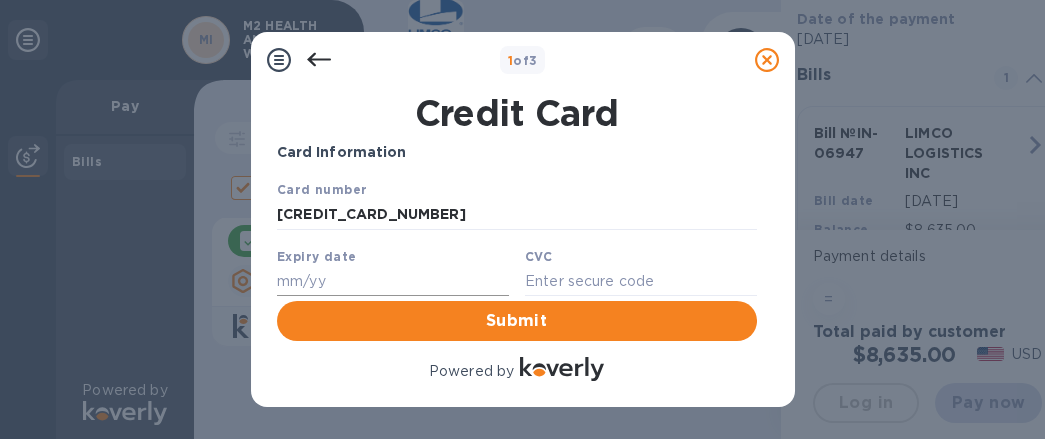 type on "[CREDIT_CARD_NUMBER]" 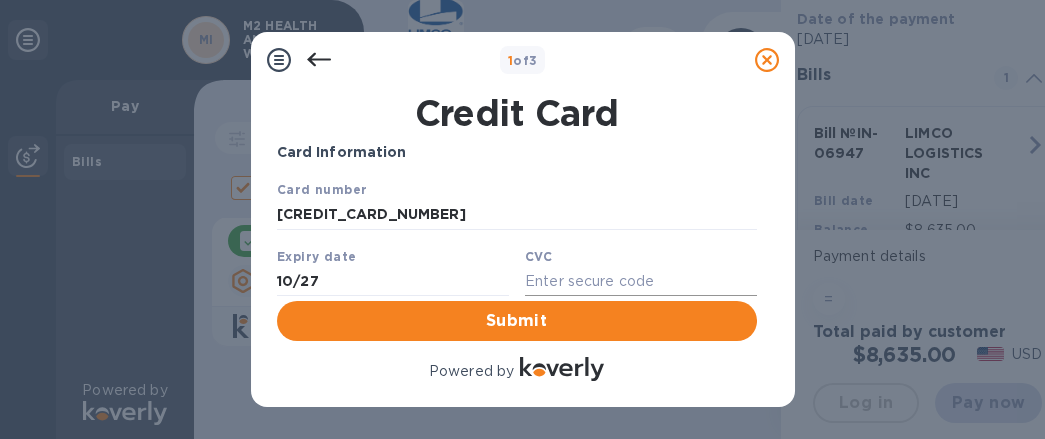 type on "10/27" 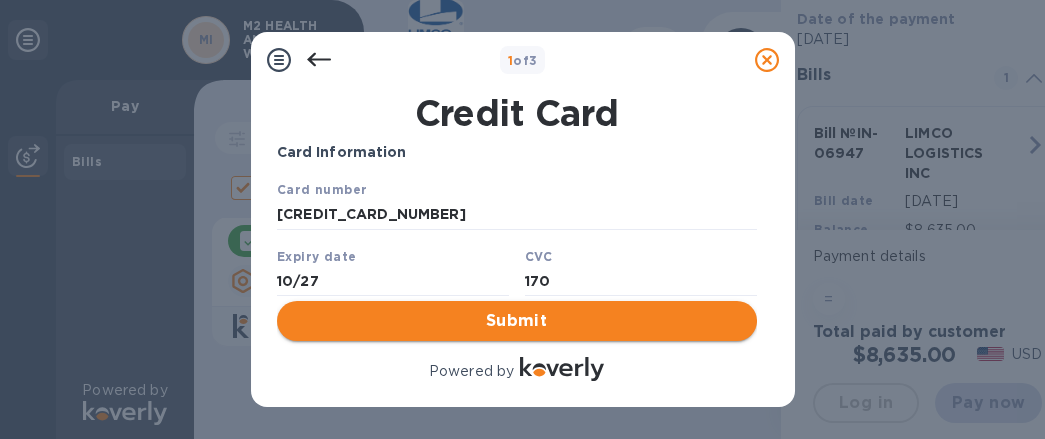 type on "170" 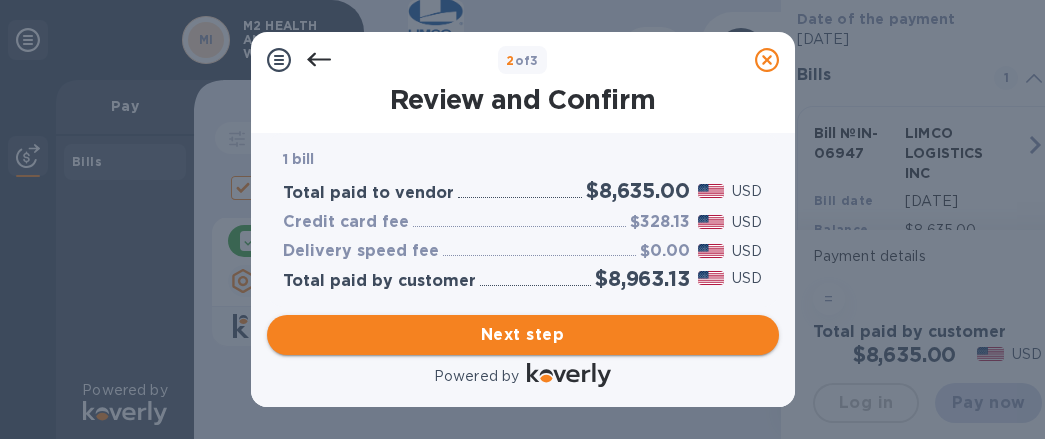 click on "Next step" at bounding box center (523, 335) 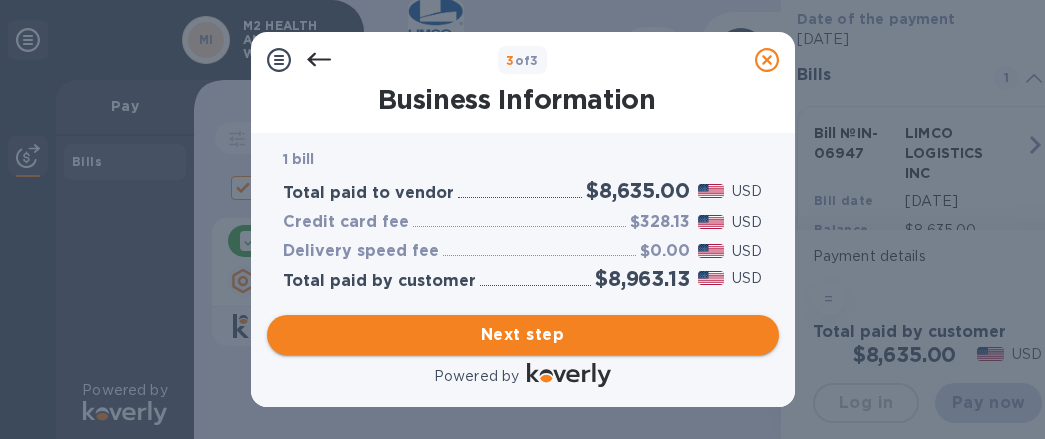 type on "[GEOGRAPHIC_DATA]" 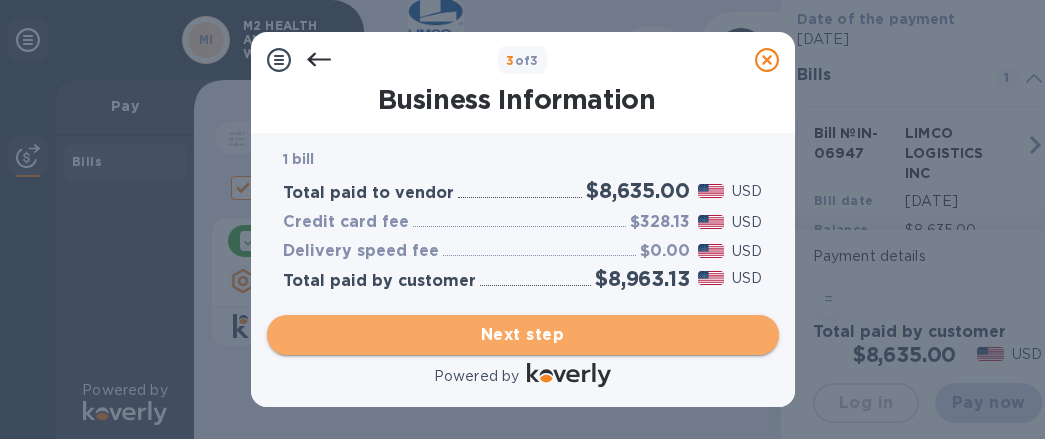 click on "Next step" at bounding box center (523, 335) 